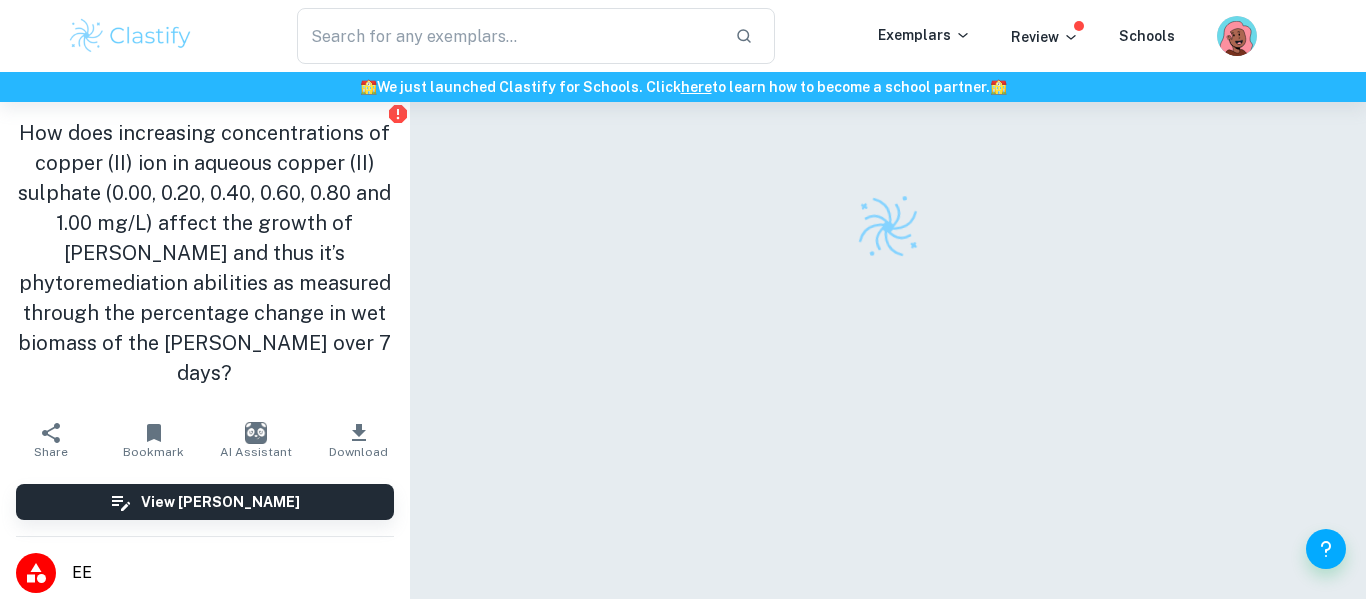 scroll, scrollTop: 0, scrollLeft: 0, axis: both 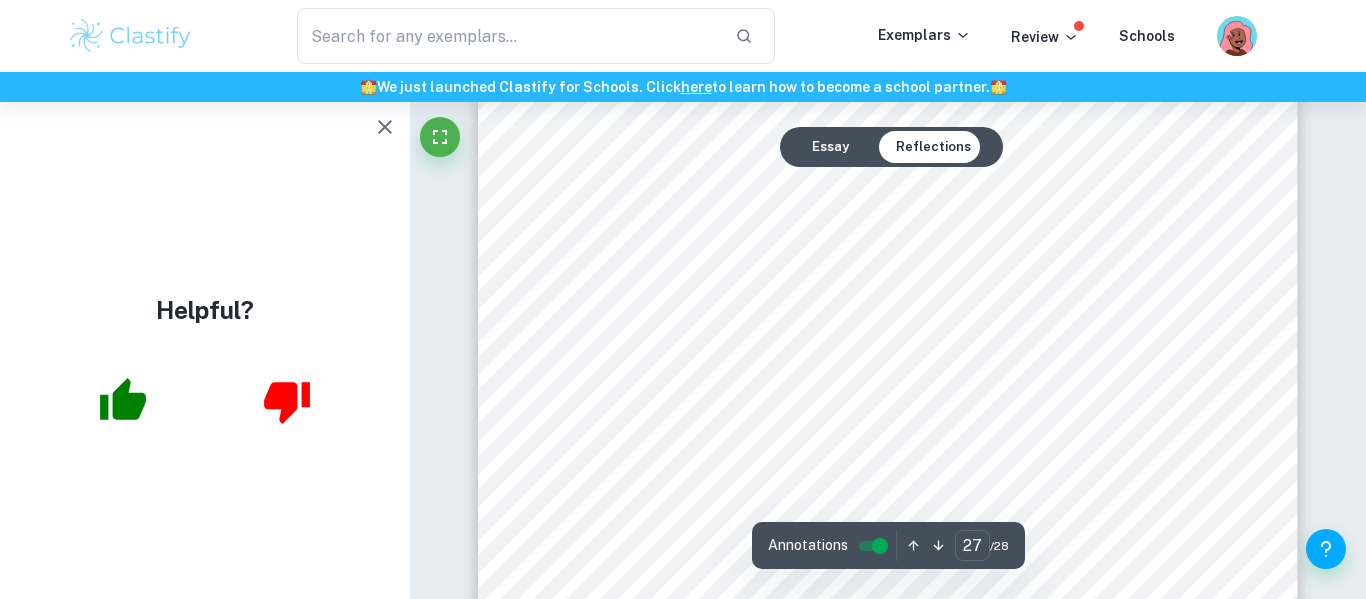type on "28" 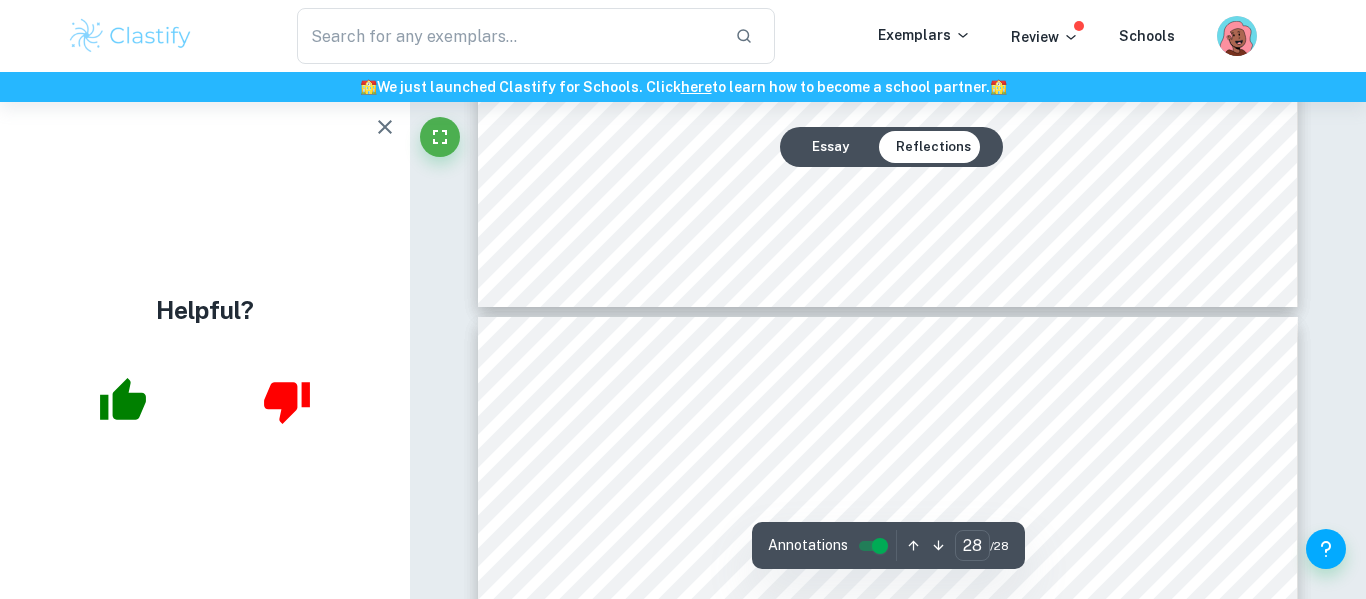scroll, scrollTop: 28825, scrollLeft: 0, axis: vertical 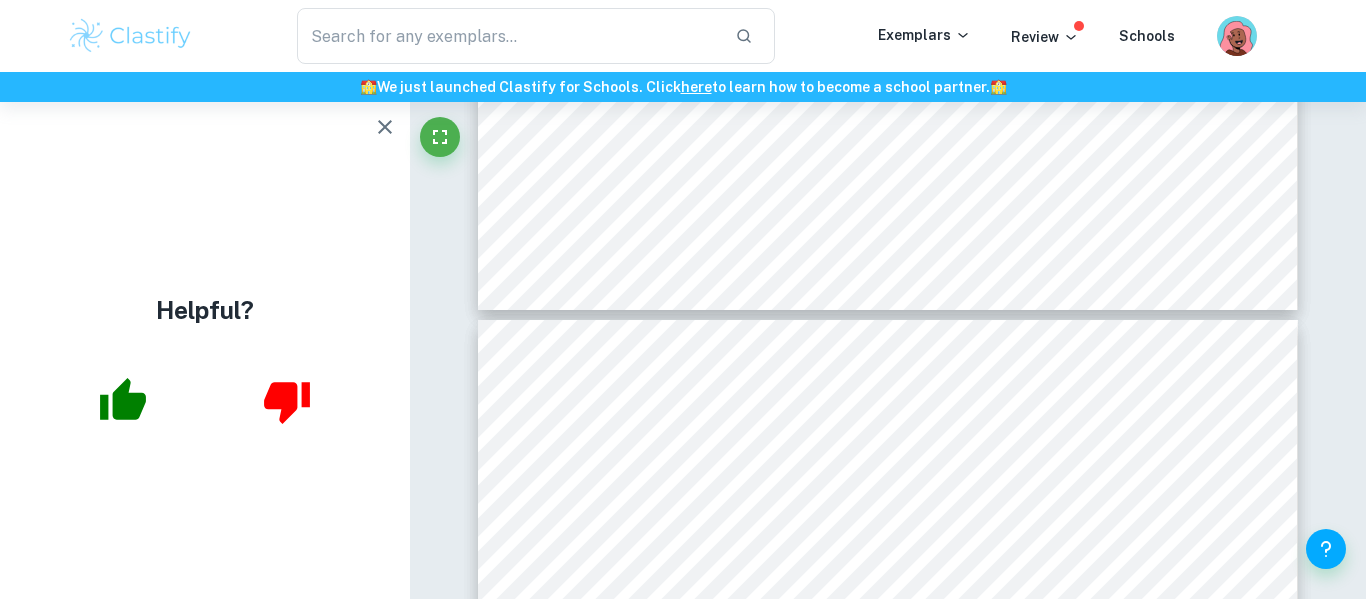click at bounding box center (410, -28723) 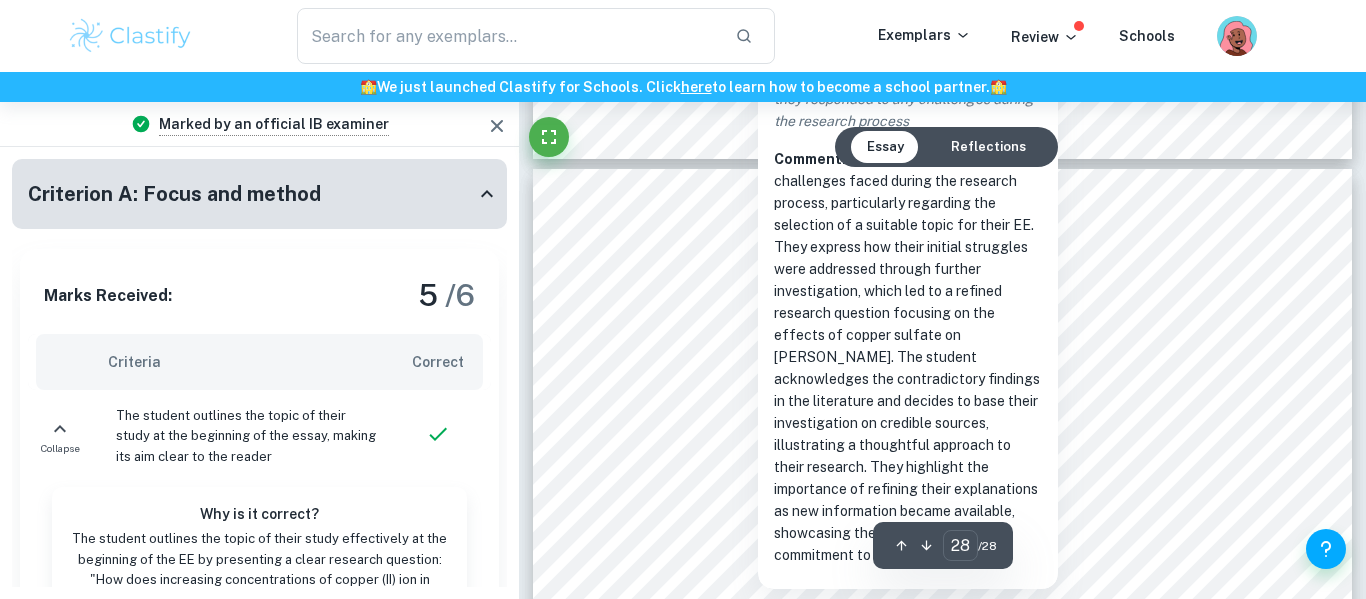 scroll, scrollTop: 28844, scrollLeft: 0, axis: vertical 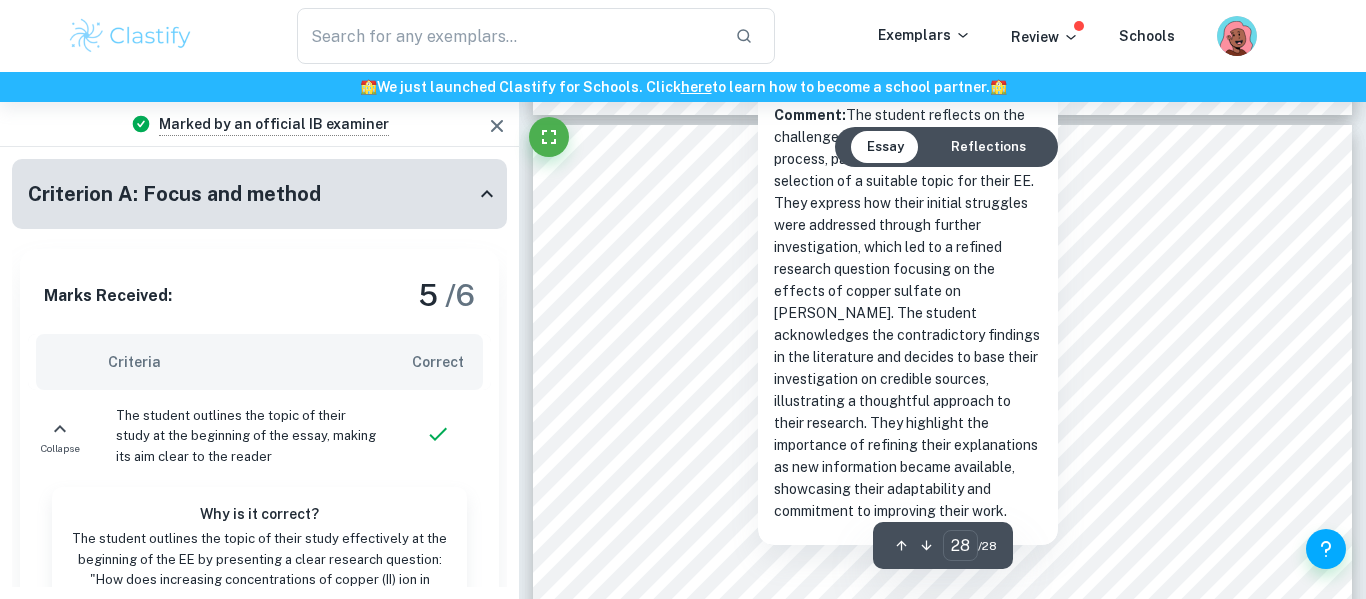 click on "IniƟal ReûecƟon: I selected a biology EE, as I am interested in delving into Biology9s concepts further than what is taught within school. When brainstorming I was interested in microbiology, cell biology, and plant biology. However, aŌer consulƟng my supervisor for guidance and reading research arƟcles about the phytoremediaƟon of aquaƟc plants I was intrigued by its mechanism thus why I chose to focus on the phytoremediaƟon of duckweed. I want to invesƟgate whether duckweed can be used as a means to clear copper-polluted waterways in Chile and China. AŌer discussions with my supervisor, I chose to conduct primary research as I believed it shows a greater personal engagement with my topic and allows me to establish a greater understanding of the processes involved in phytoremediaƟon. However, ethical limitaƟons I found were that duckweed can be considered an invasive species in ecosystems and may also lead to the bioaccumulaƟon of copper further up the food chain. To further Interim Reflection:" at bounding box center (943, 655) 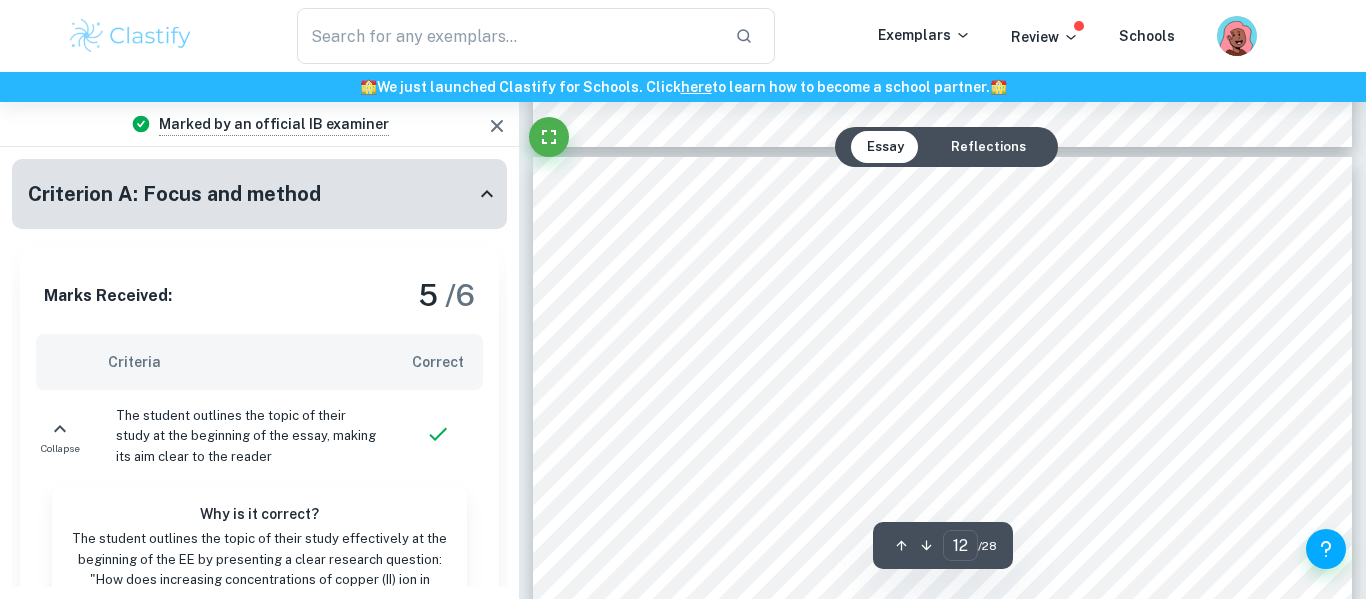 scroll, scrollTop: 11850, scrollLeft: 0, axis: vertical 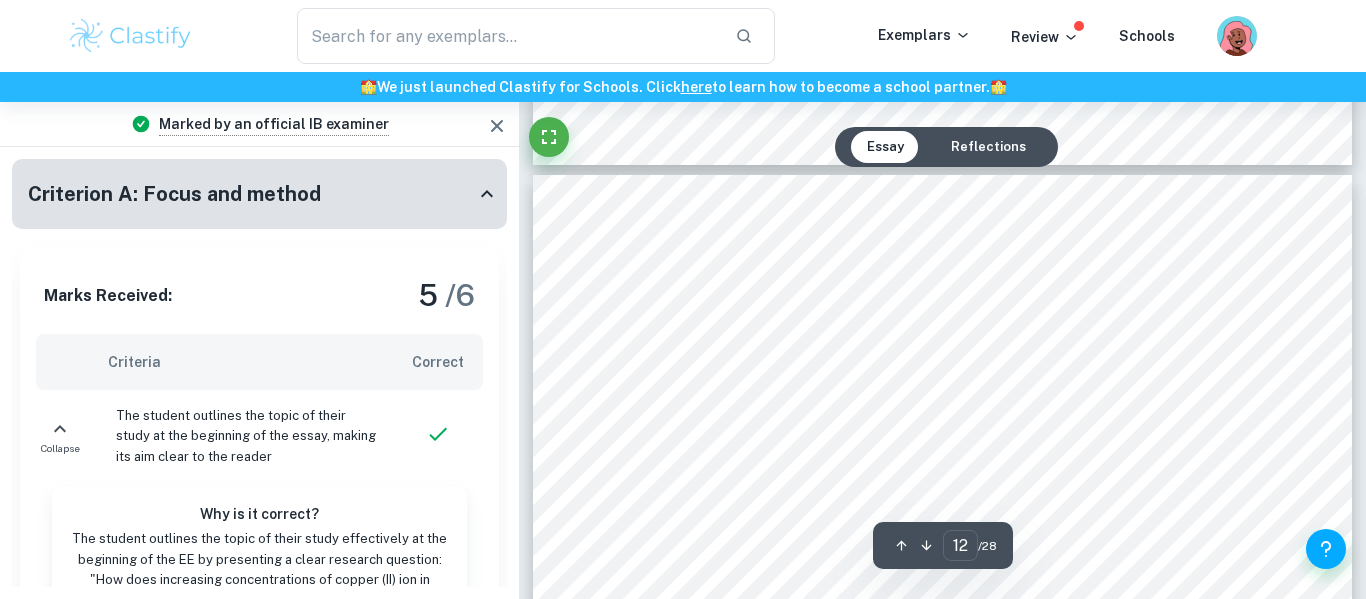 click on "1.456" at bounding box center [1281, 525] 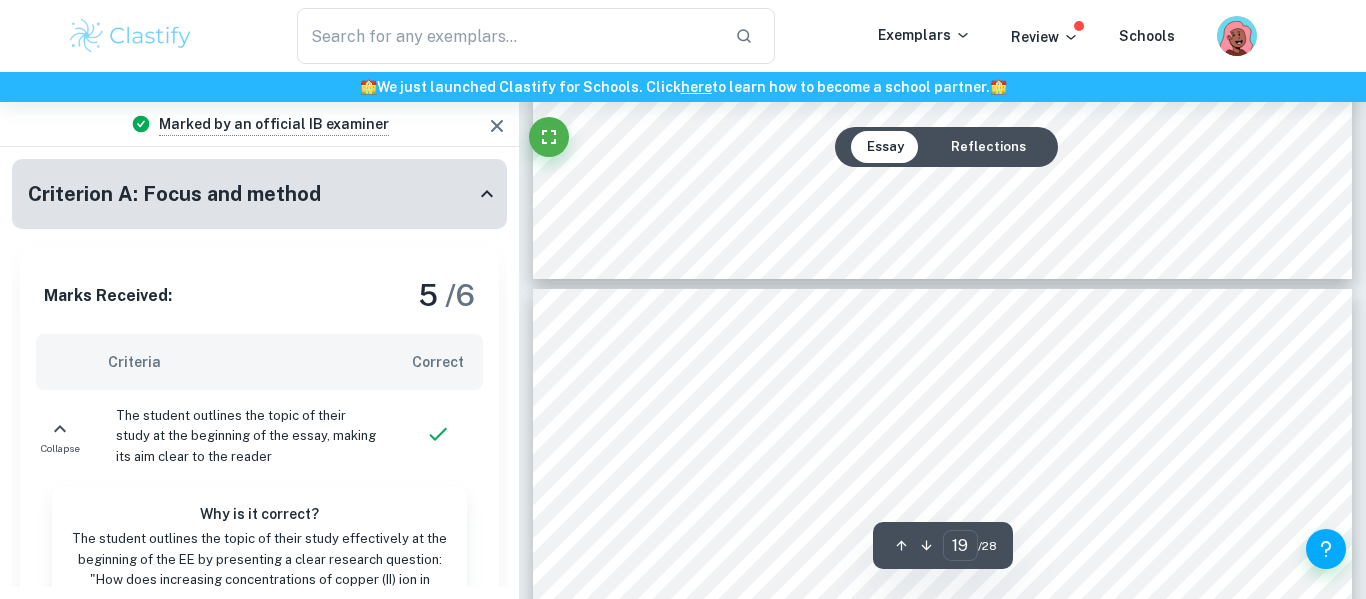 scroll, scrollTop: 19225, scrollLeft: 0, axis: vertical 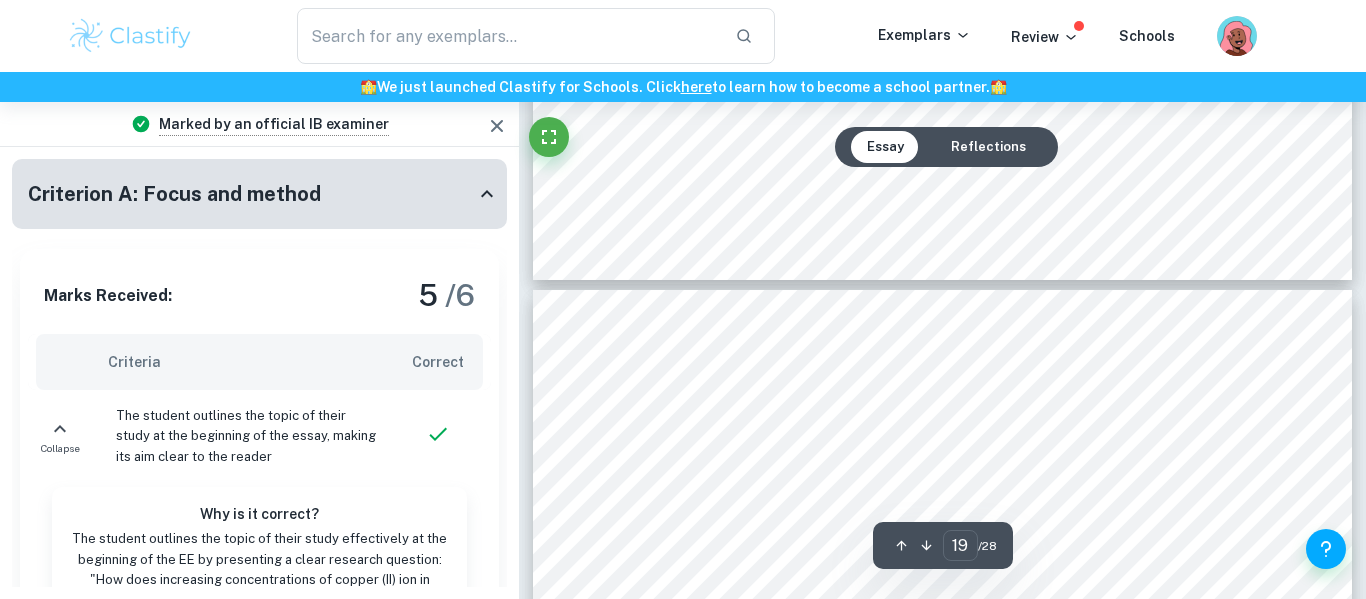 click on "How does increasing concentrations of copper (II) ion in aqueous copper (II) sulphate (0.00, 0.20, 0.40, 0.60, 0.80 and 1.00 mg/L) affect the growth of   L. minor   and thus it9s phytoremediation abilities as measured through the percentage change in wet biomass of the   L. minor over 7 days? Page   19   of   27 increments of 0.1 mg/L, which would allow for the optimum concentration of Cu 2+   to be identified at which   L. minor   performs phytoremediation the most effectively. 9 . 3   E v a l u a t i o n   o f   s o u r c e s All sources used in this investigation were either government or university endorsed articles or peer reviewed research journals including N. Khellaf & M. Zerdaoui9s (2010)9s research paper published in the Iranian Journal of Environmental Health Science & Engineering, enhancing the reliability of the experimental data. However, as there was only one study which tested   L. minor9s   phytoremediation abilities against Cu 2+ 1 0 . 0   C o n c l u s i o n The   aim   of   this     was" at bounding box center [943, 820] 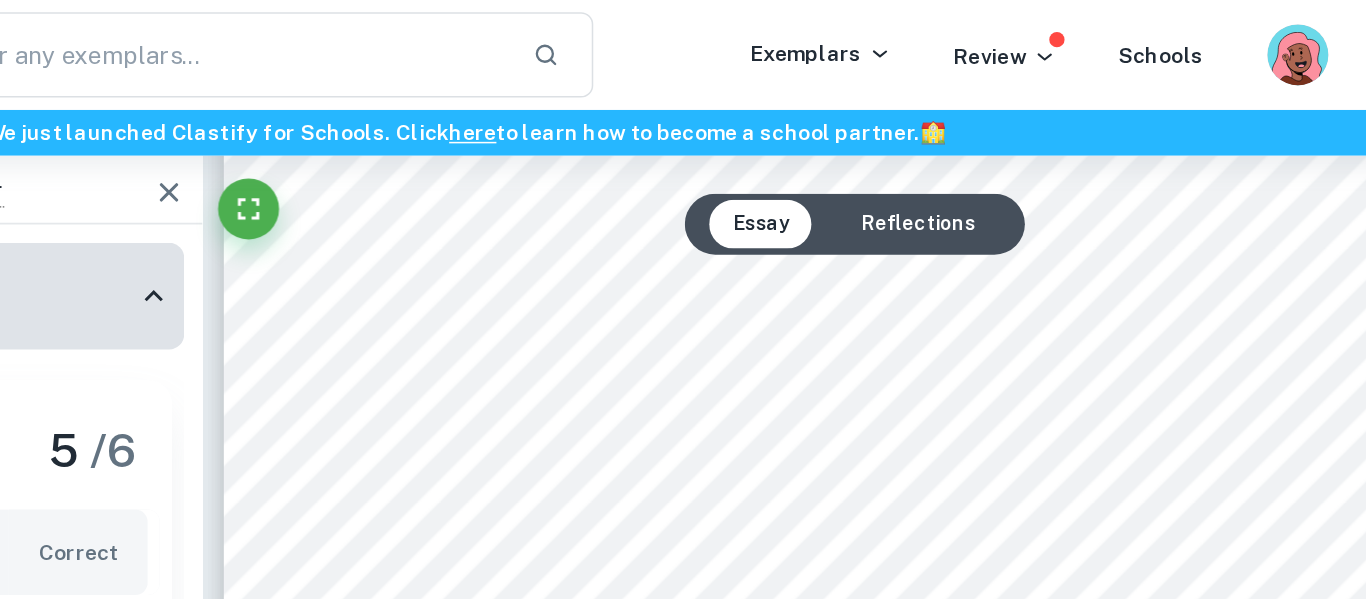 scroll, scrollTop: 14557, scrollLeft: 0, axis: vertical 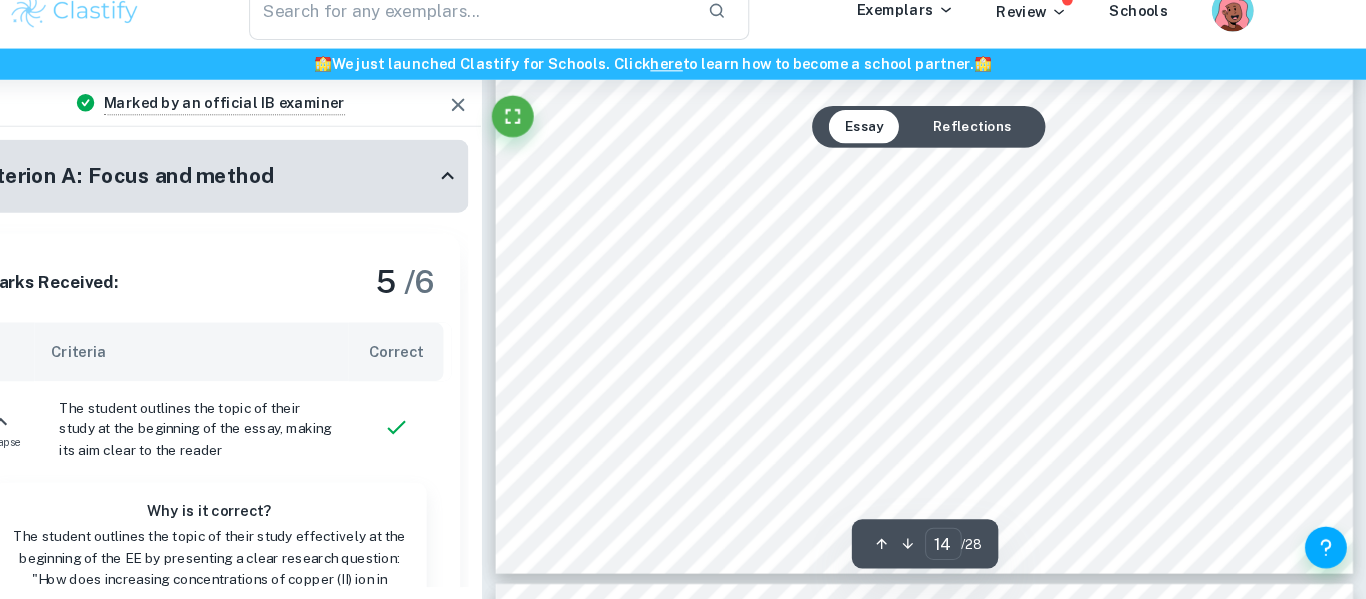 type on "15" 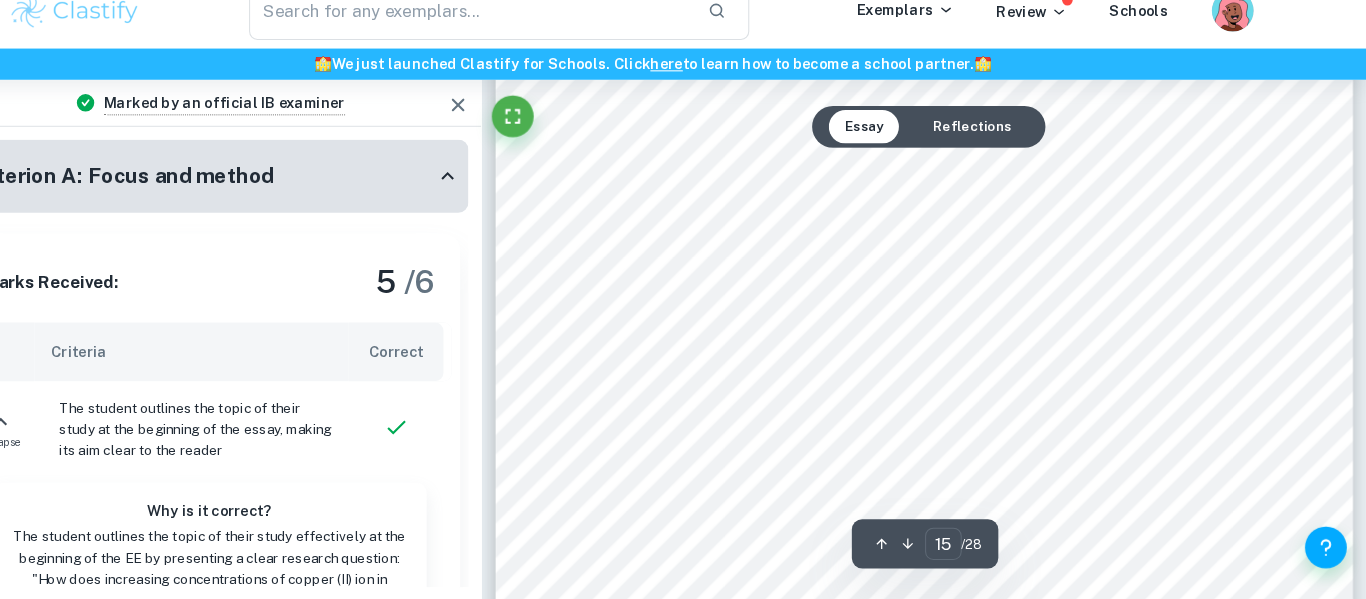 scroll, scrollTop: 15196, scrollLeft: 0, axis: vertical 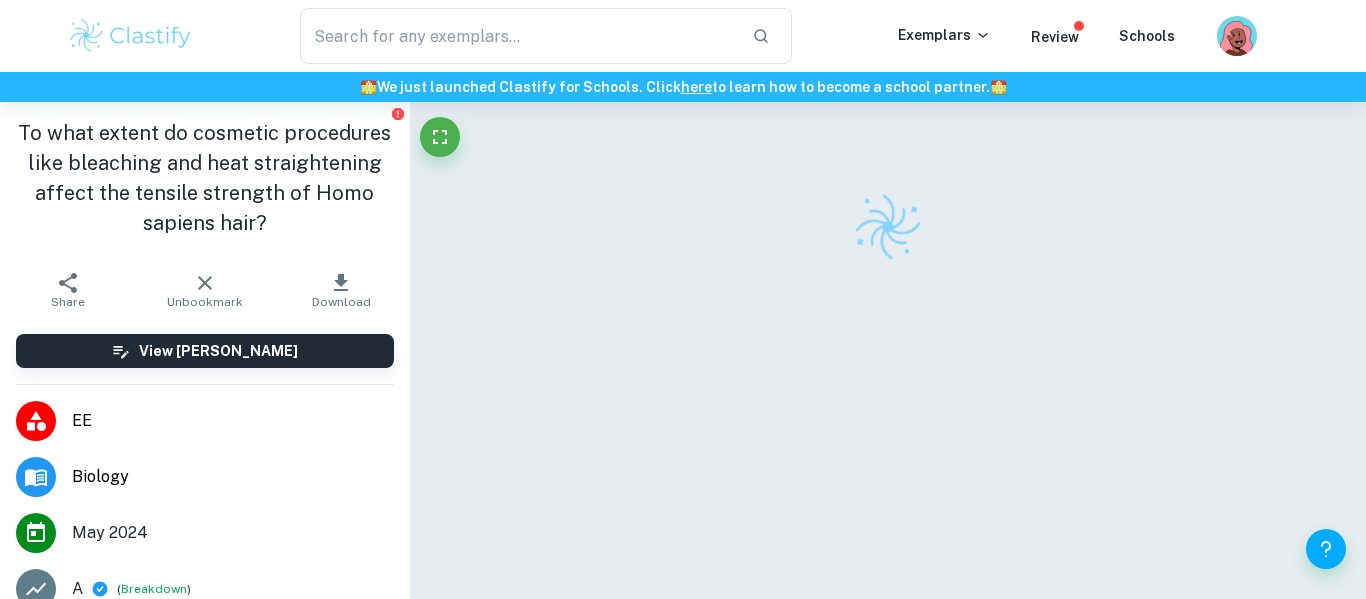 checkbox on "true" 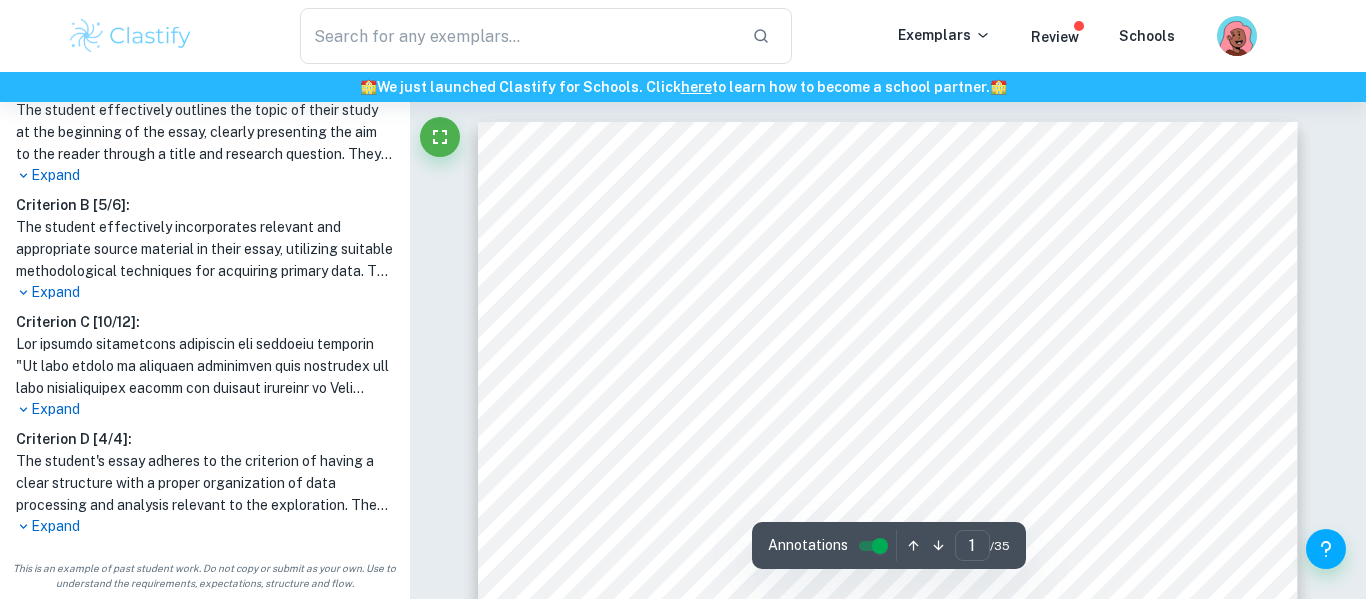 scroll, scrollTop: 507, scrollLeft: 0, axis: vertical 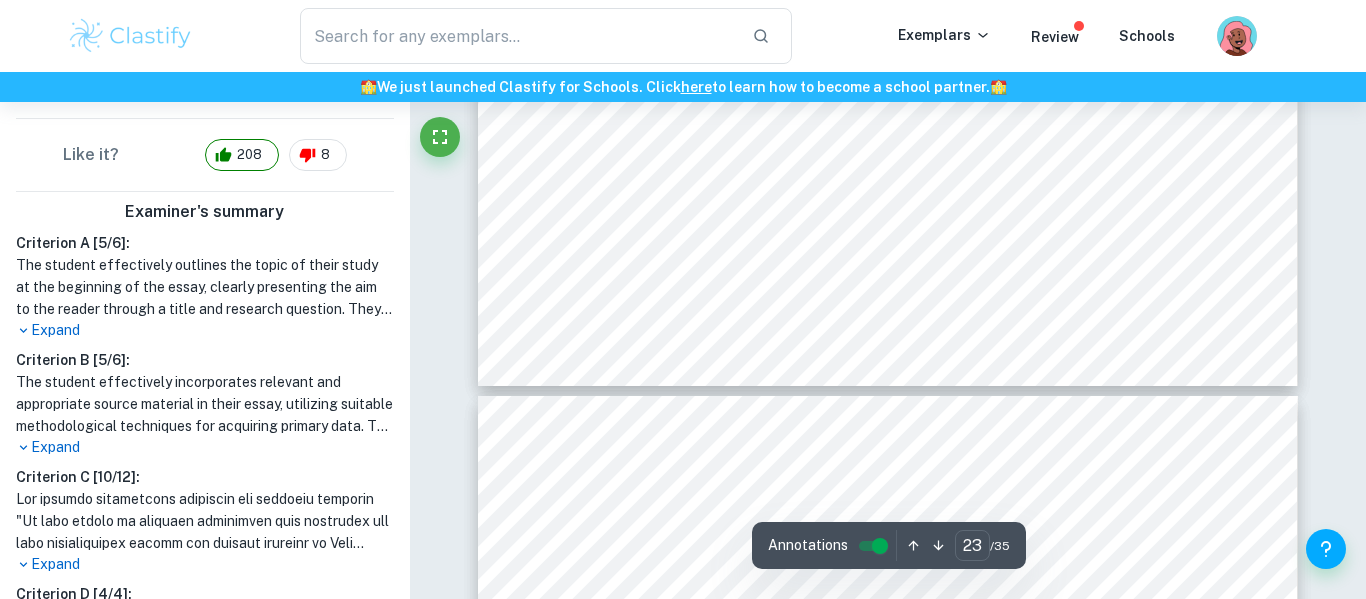 type on "24" 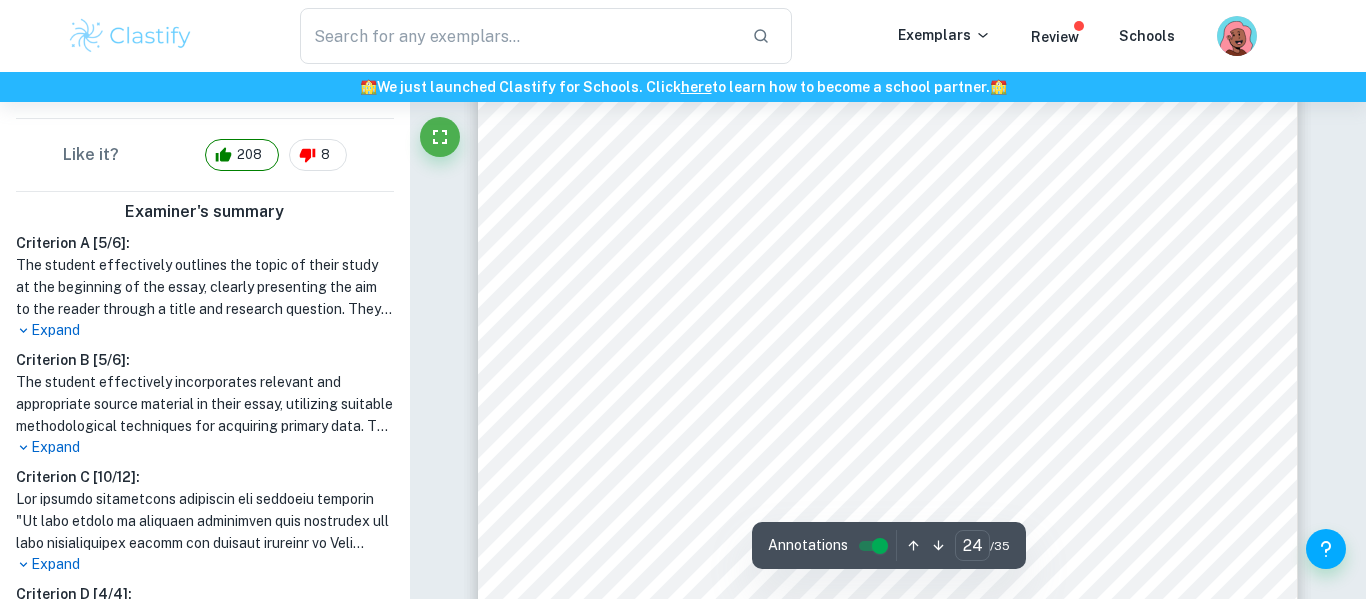 scroll, scrollTop: 24824, scrollLeft: 0, axis: vertical 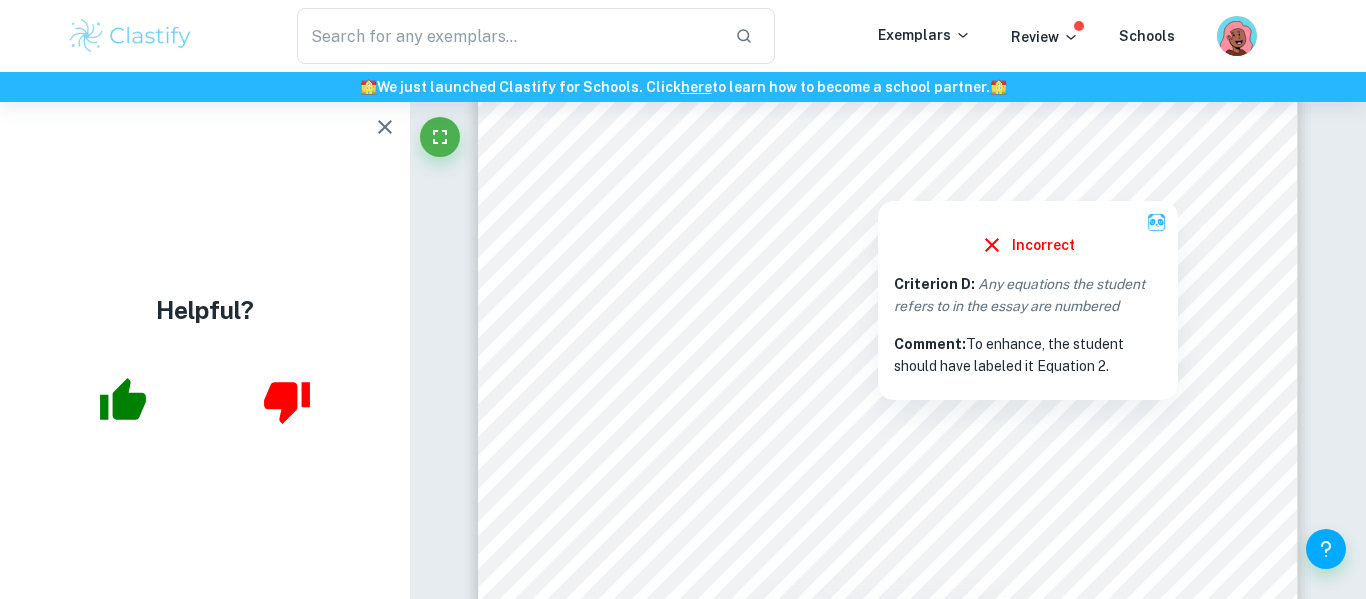 click on "Graph 2: A bar chart to compare the diameter of the inhibition zone after 24 and 48 hours in GC and RV phytochemicals with standard deviation shown as error bars. To obtain a conclusive result the average of percentage change in size was calculated for GC and RV between 24 and 48 hours of incubation.This data was obtained using a formula for percentage change - Percentage change = Diameter measured after 48 hours - Diameter measured after 24 hours x 100 Diameter after 24 hours Sample calculation for GC =   7.82 - 9.49 x 100 = -0.17 9.49 The percentage change for GC 4% (-0.17%) and RV 4% (-0.02%). 14" at bounding box center [888, 224] 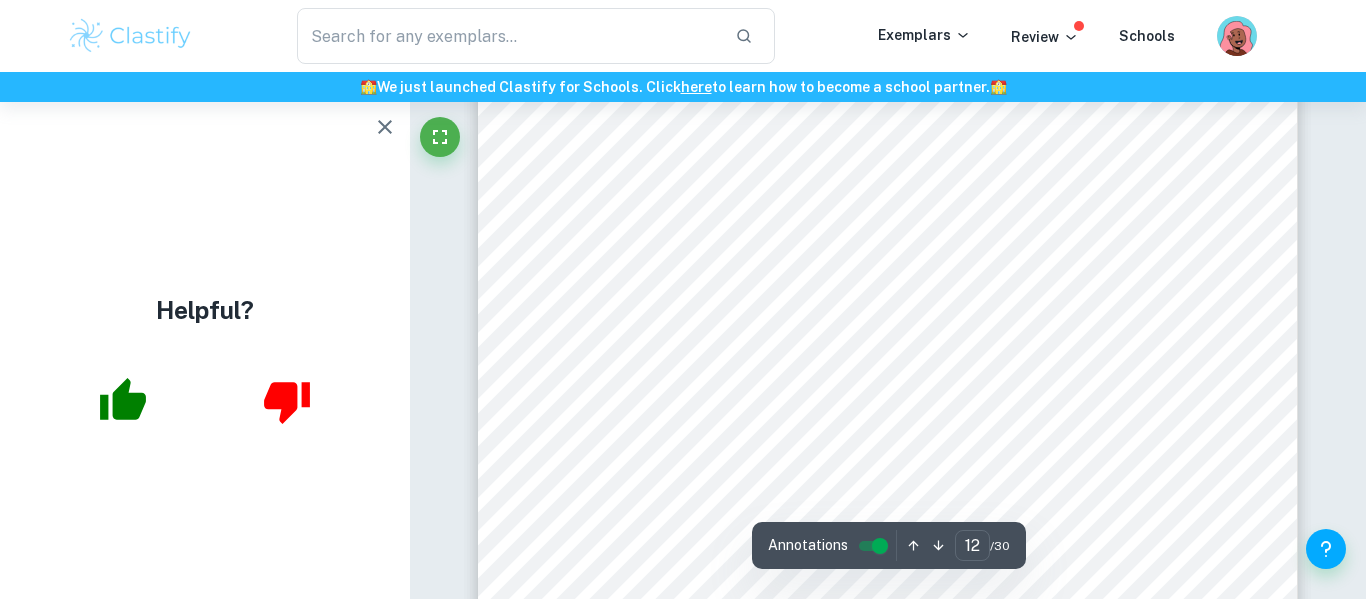 scroll, scrollTop: 13171, scrollLeft: 0, axis: vertical 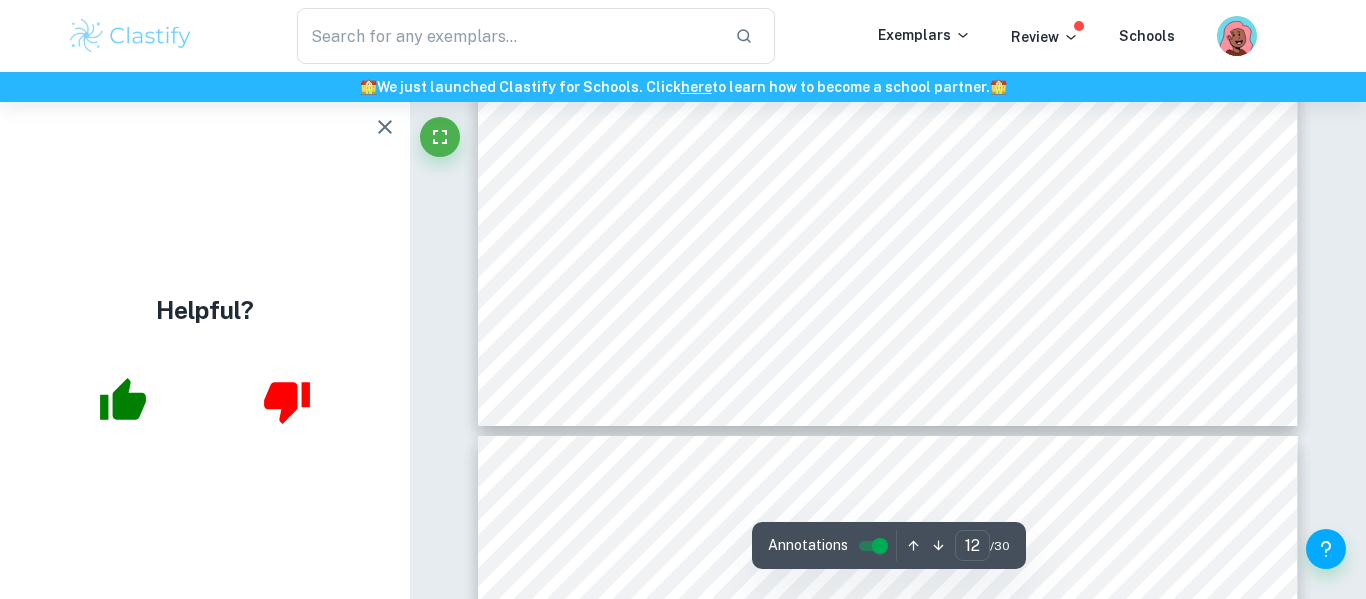 type on "13" 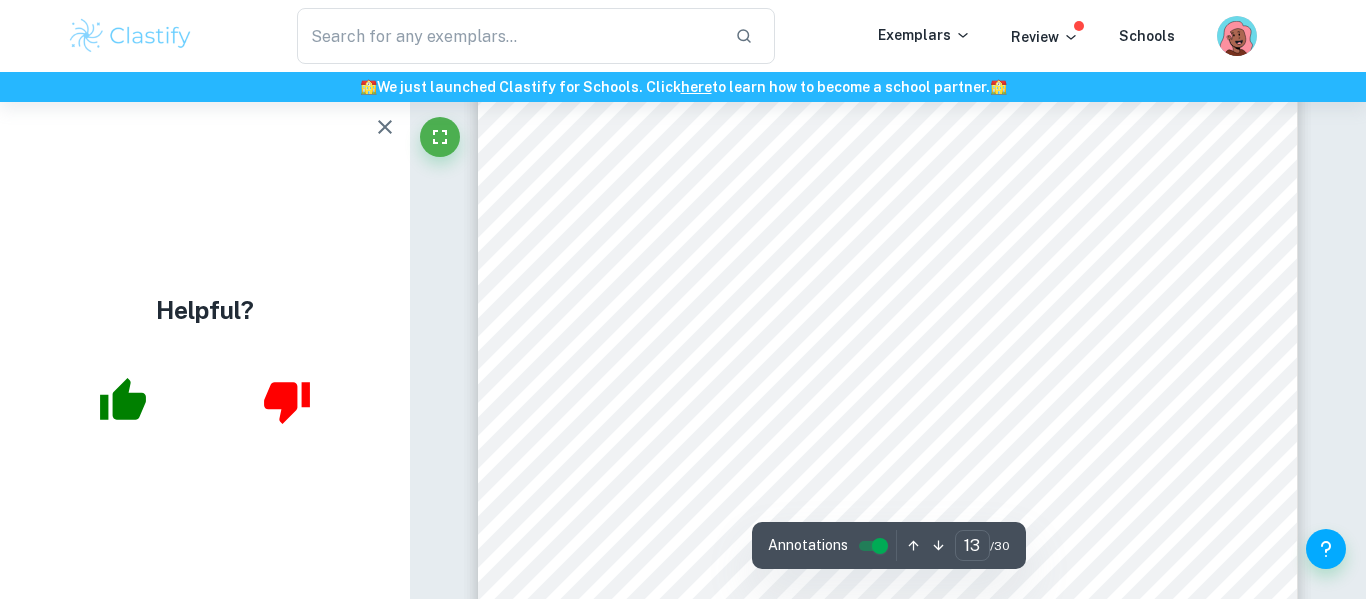 scroll, scrollTop: 14495, scrollLeft: 0, axis: vertical 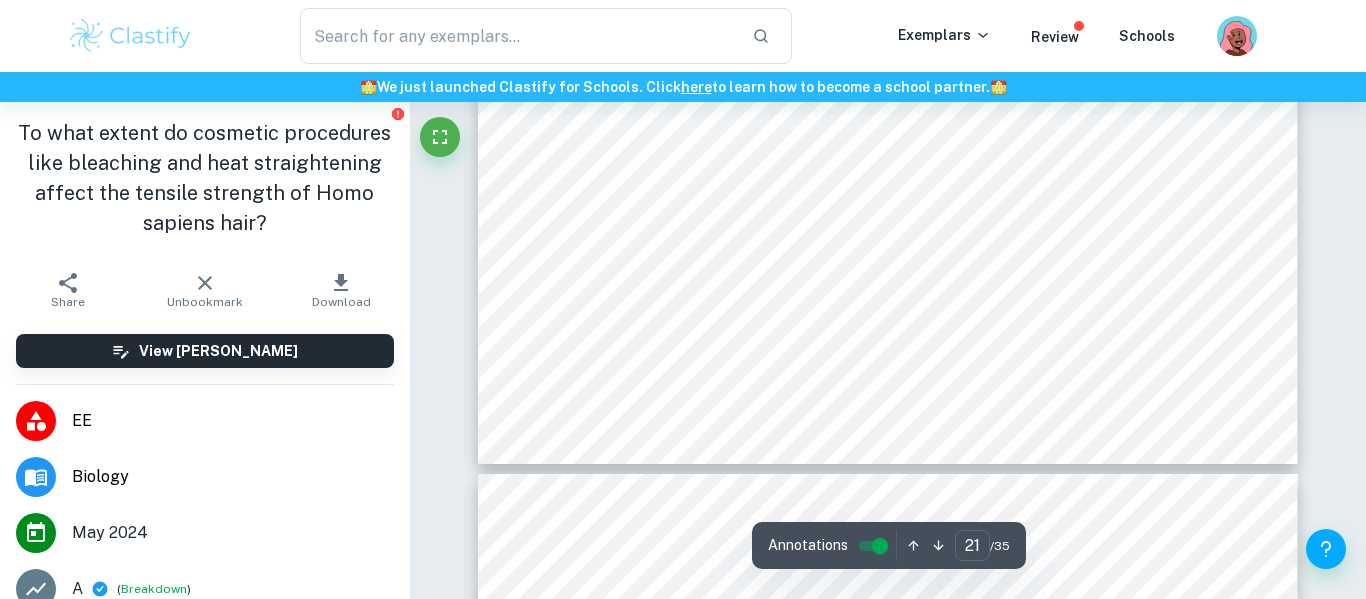 type on "22" 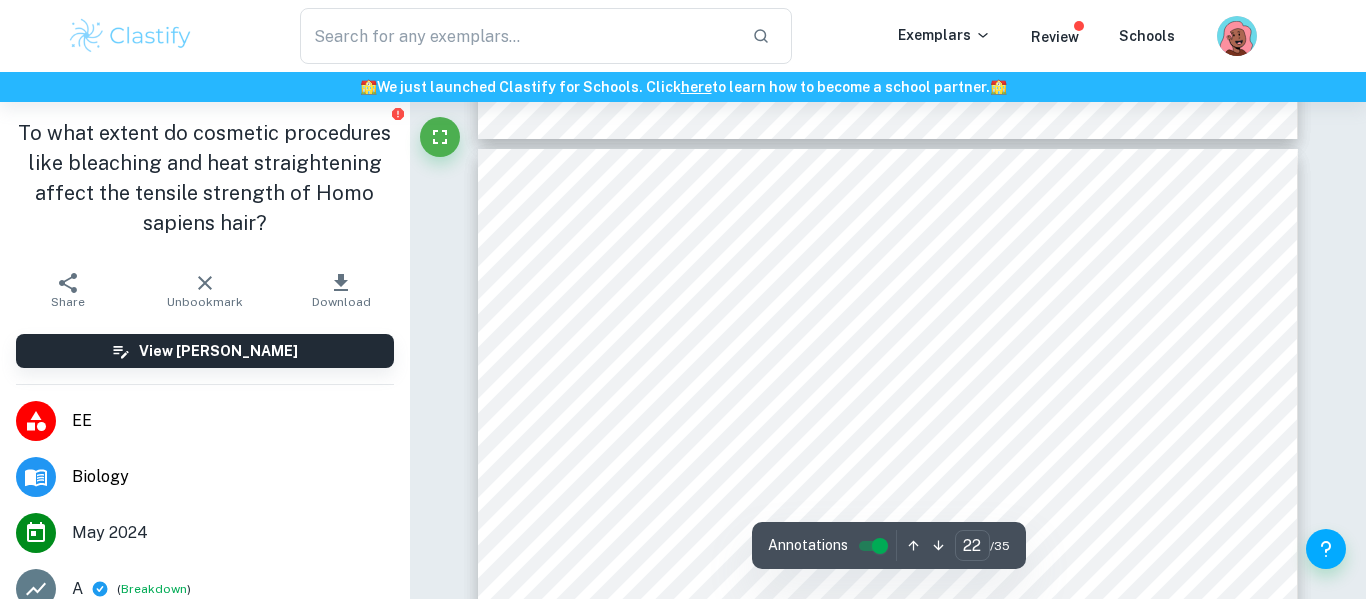 scroll, scrollTop: 22574, scrollLeft: 0, axis: vertical 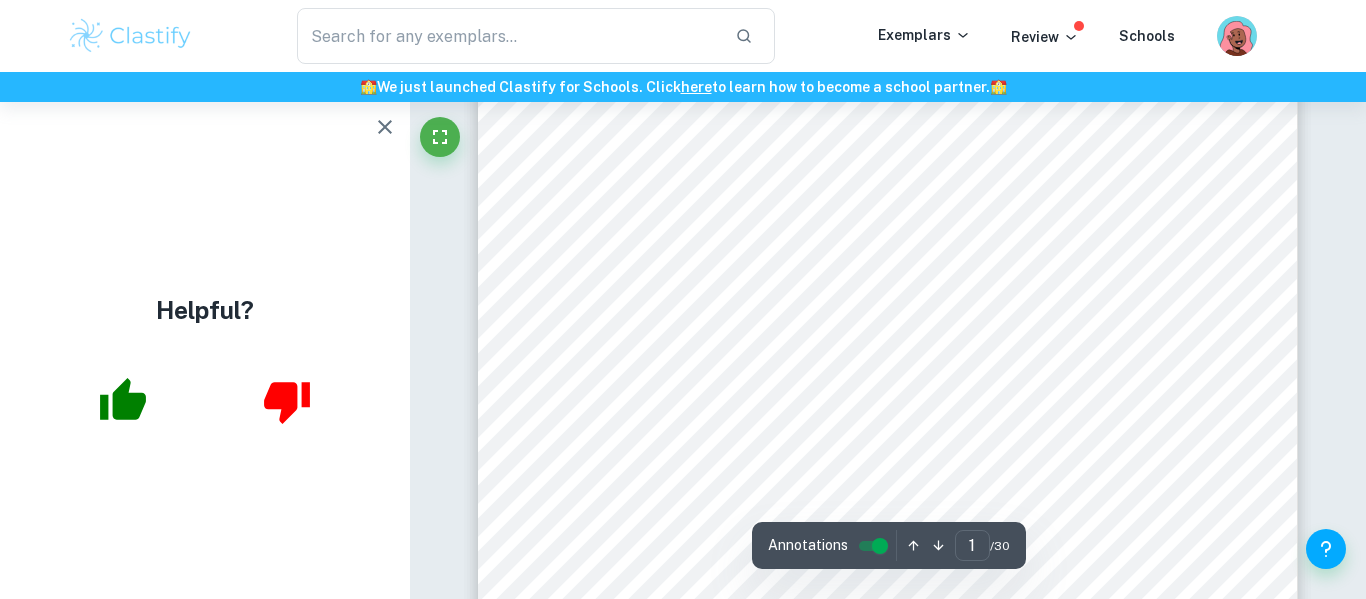 click 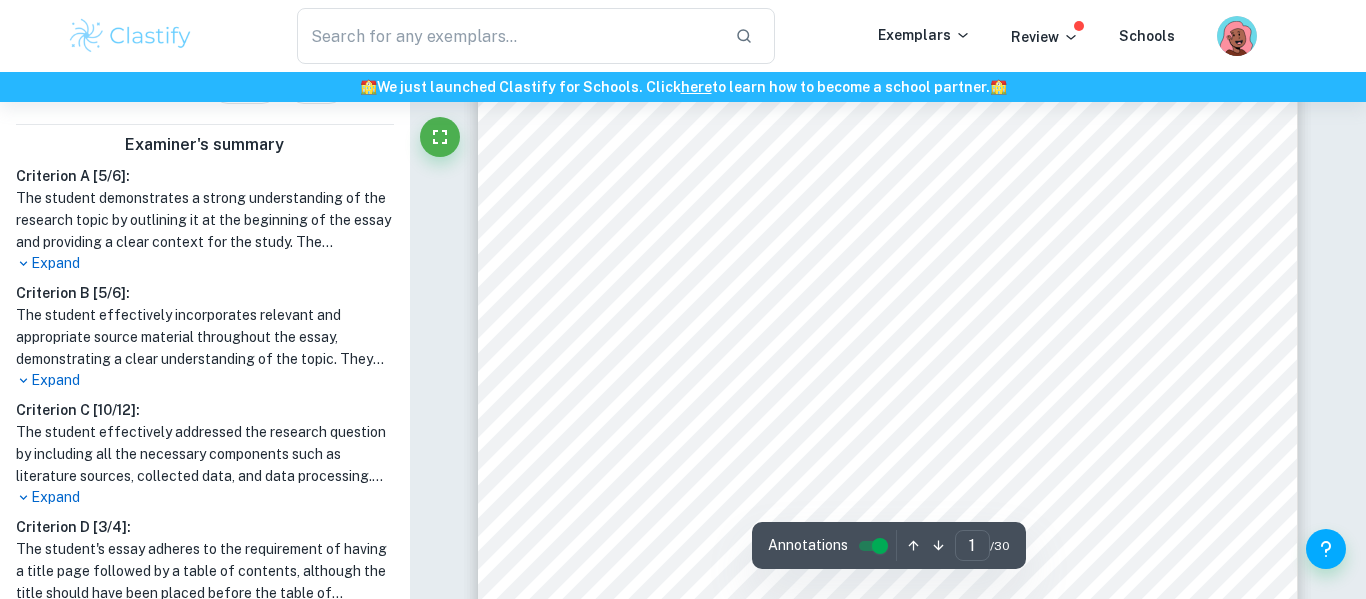 scroll, scrollTop: 812, scrollLeft: 0, axis: vertical 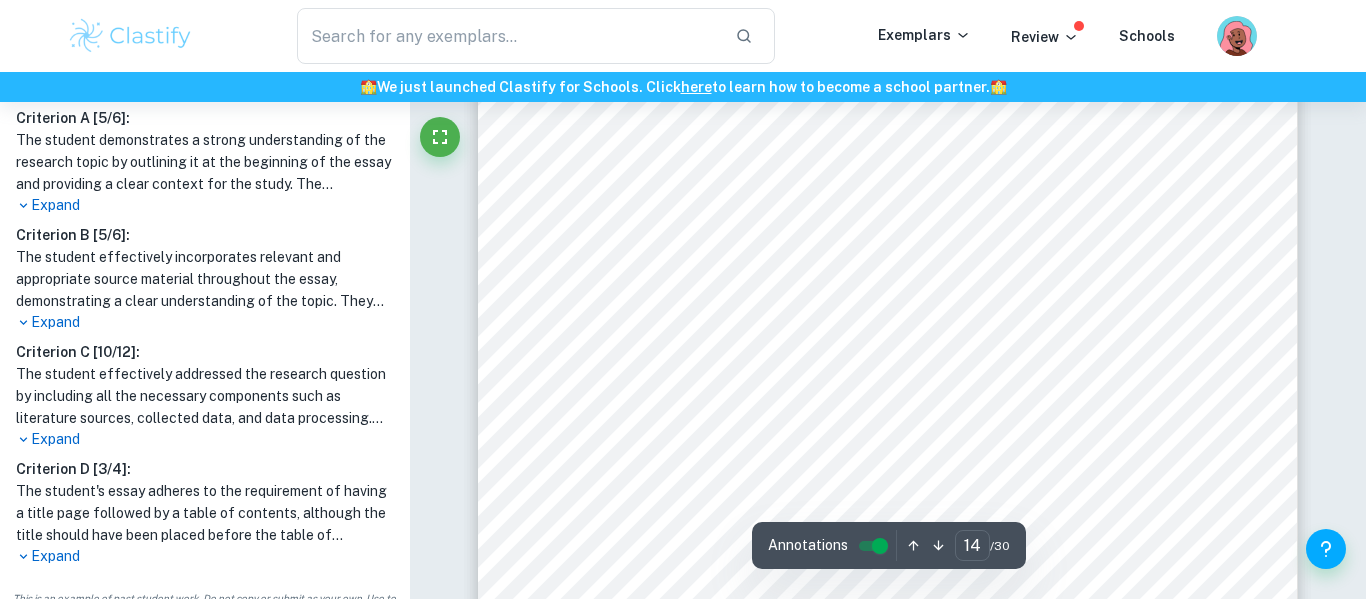 type on "15" 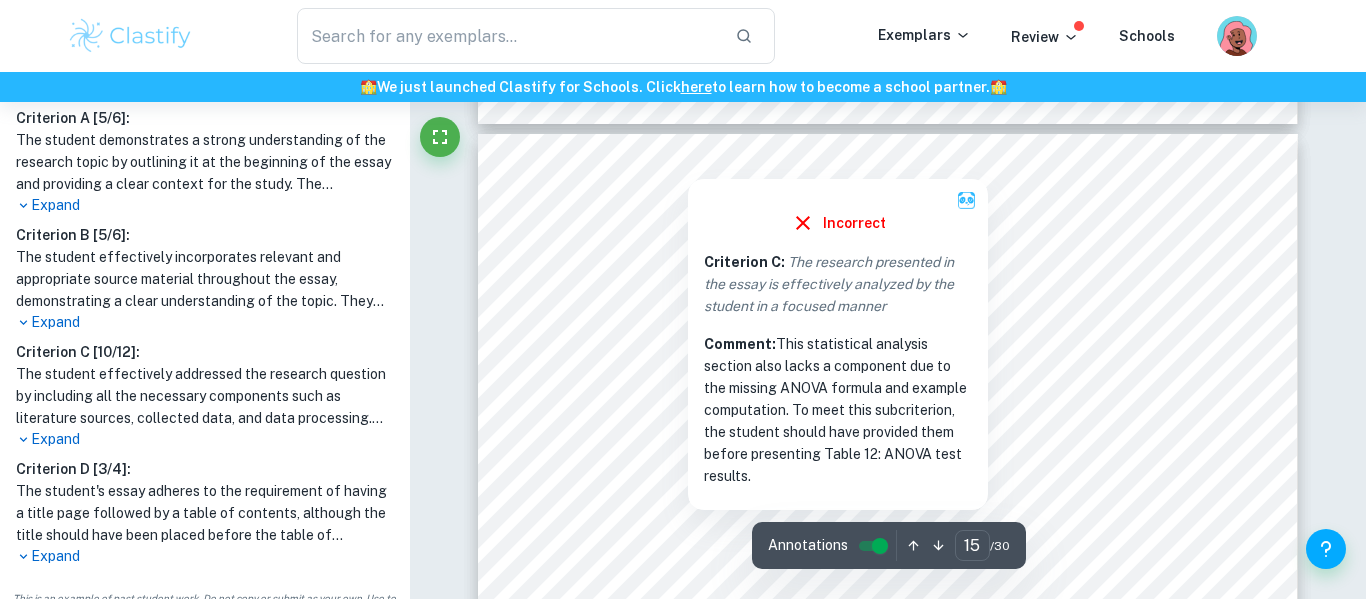 scroll, scrollTop: 16467, scrollLeft: 0, axis: vertical 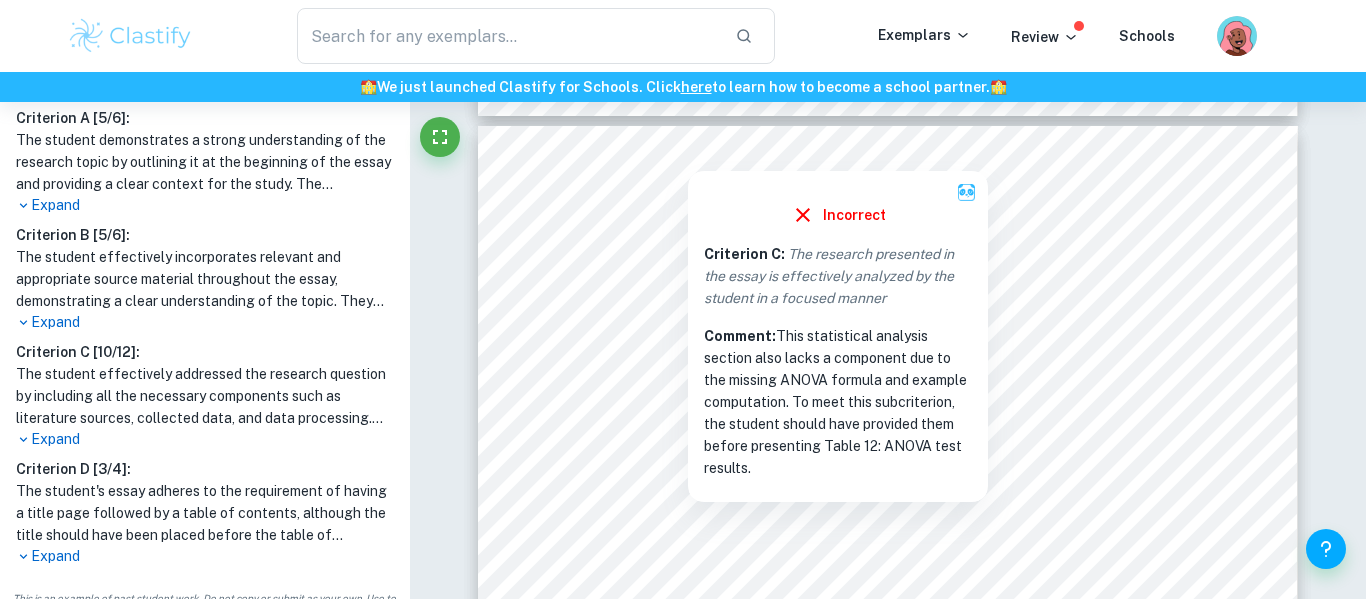 click on "iii) Statistical Analysis a): ANOVA 45 ANOVA test (one- way)was conducted to determine the statistical significance between dependent and independent variables. In this investigation, ANOVA was used to determine the significance between the inhibition zone from different solutions after 24 hours to show bactericidal nature of phytochemicals. The experimental hypothesis in one way is a difference in the mean of the zone of inhibition formed from each phytochemicals and a non prescribed drug ciprofloxacin. Using the data of the inhibition zone, a one way ANOVA table was created. The results were shown in table 12. Table 12 : Anova test results ANOVA Source of Variation SS   df   MS   F   P-value   F crit Between Groups 269.4725   4   67.36813   431.5202   3.01E-29   2.641465 Within Groups 5.464134   35   0.156118 Total   274.9367   39 The p value from ANOVA test shows significant results at a p value of 0.05. If the p value of the test is smaller b): Tukey HSD test   46 , if the calculated q value is 46 45   15" at bounding box center (888, 705) 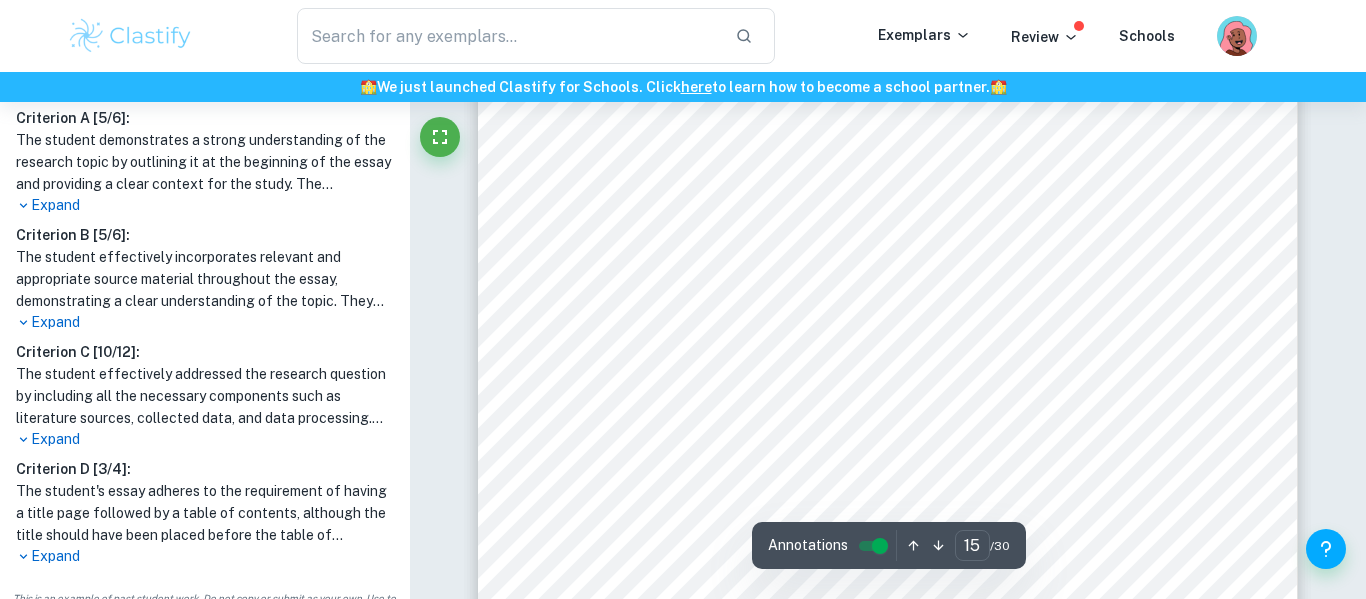 scroll, scrollTop: 16658, scrollLeft: 0, axis: vertical 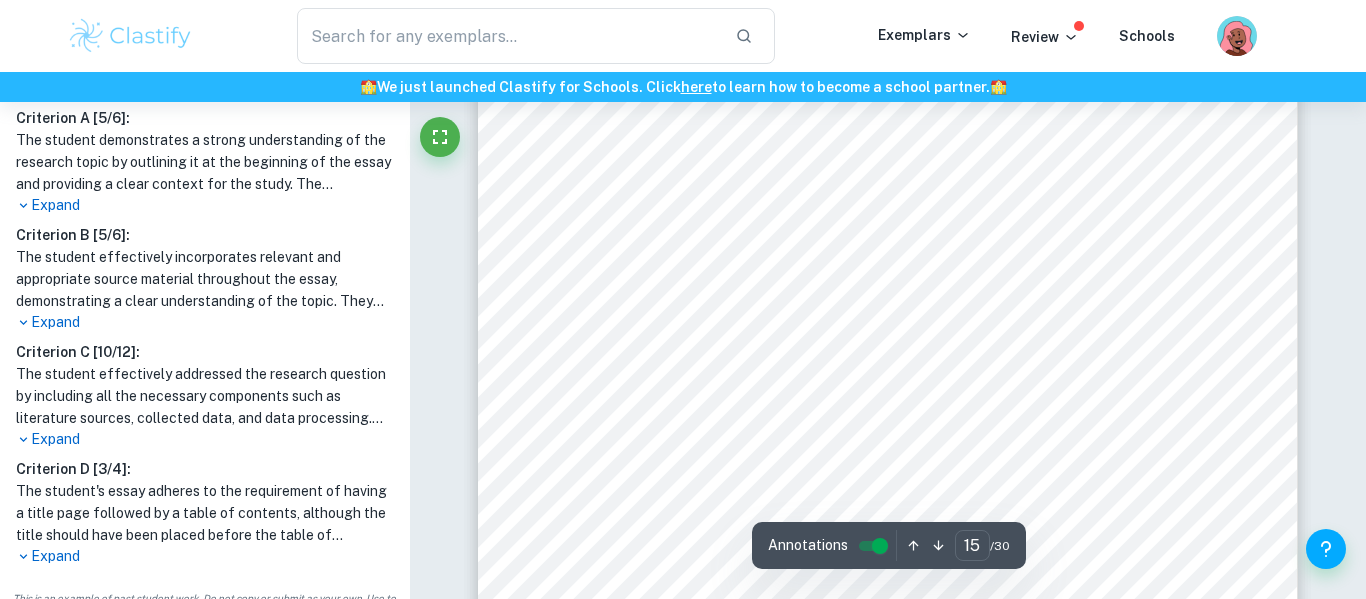 click on "iii) Statistical Analysis a): ANOVA 45 ANOVA test (one- way)was conducted to determine the statistical significance between dependent and independent variables. In this investigation, ANOVA was used to determine the significance between the inhibition zone from different solutions after 24 hours to show bactericidal nature of phytochemicals. The experimental hypothesis in one way is a difference in the mean of the zone of inhibition formed from each phytochemicals and a non prescribed drug ciprofloxacin. Using the data of the inhibition zone, a one way ANOVA table was created. The results were shown in table 12. Table 12 : Anova test results ANOVA Source of Variation SS   df   MS   F   P-value   F crit Between Groups 269.4725   4   67.36813   431.5202   3.01E-29   2.641465 Within Groups 5.464134   35   0.156118 Total   274.9367   39 The p value from ANOVA test shows significant results at a p value of 0.05. If the p value of the test is smaller b): Tukey HSD test   46 , if the calculated q value is 46 45   15" at bounding box center [888, 514] 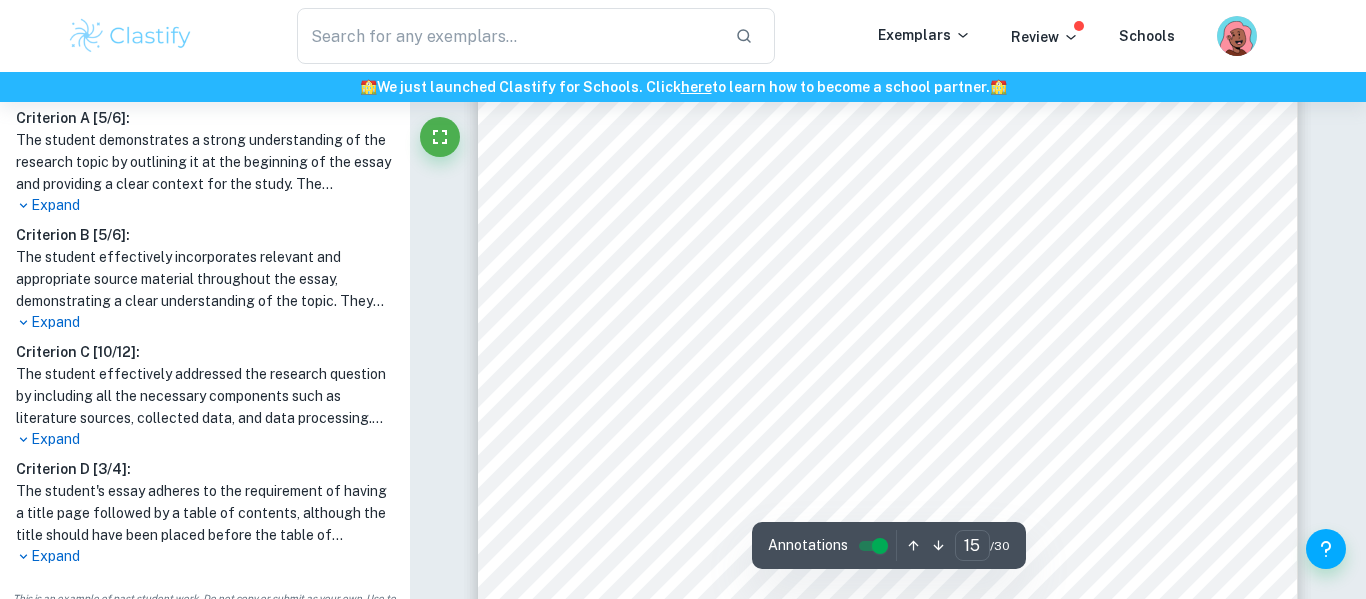 scroll, scrollTop: 16663, scrollLeft: 0, axis: vertical 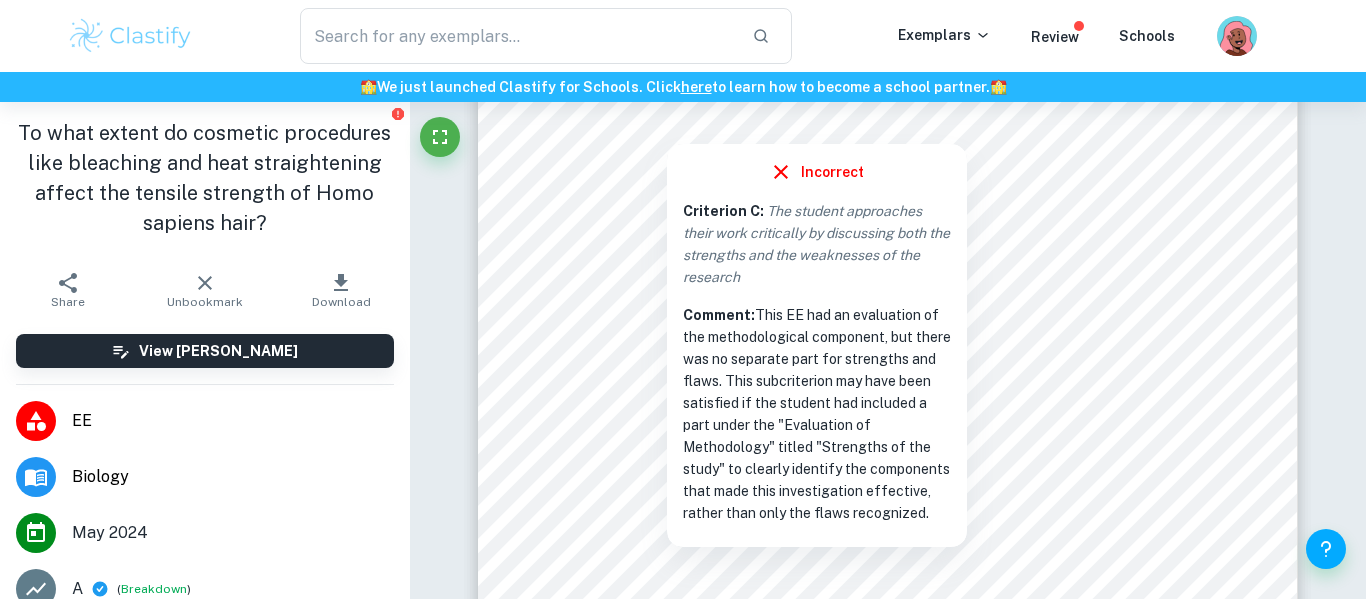 click on "28 supporting hypothesis 4. However, mean of differences data has overlapping error bars, indicating uncertainty in the conclusion drawn. The relatively low standard deviations for break length data (lowest=0.8, highest=2.8), suggests that data is reliable and generally consistently spread around the mean values. It should be noted that this data does not encompass the full scope of the investigation. Since break stress was also proposed as a measure of tensile strength and was found to not produce statistically significant data, none of the hypotheses can be outright accepted. Evaluation of methodology The largest flaw in the methodology was the inconclusive results of the break stress data. Hairs were tested in dry conditions to accurately portray environmental stresses, which was an oversight of the impact of water on protein structure. Upon further research, a study by [PERSON_NAME] et al (2006) 51   suggested that though water reduces hair tensile strength through breaking hydrogen bonds within the matrix, 52" at bounding box center (888, 357) 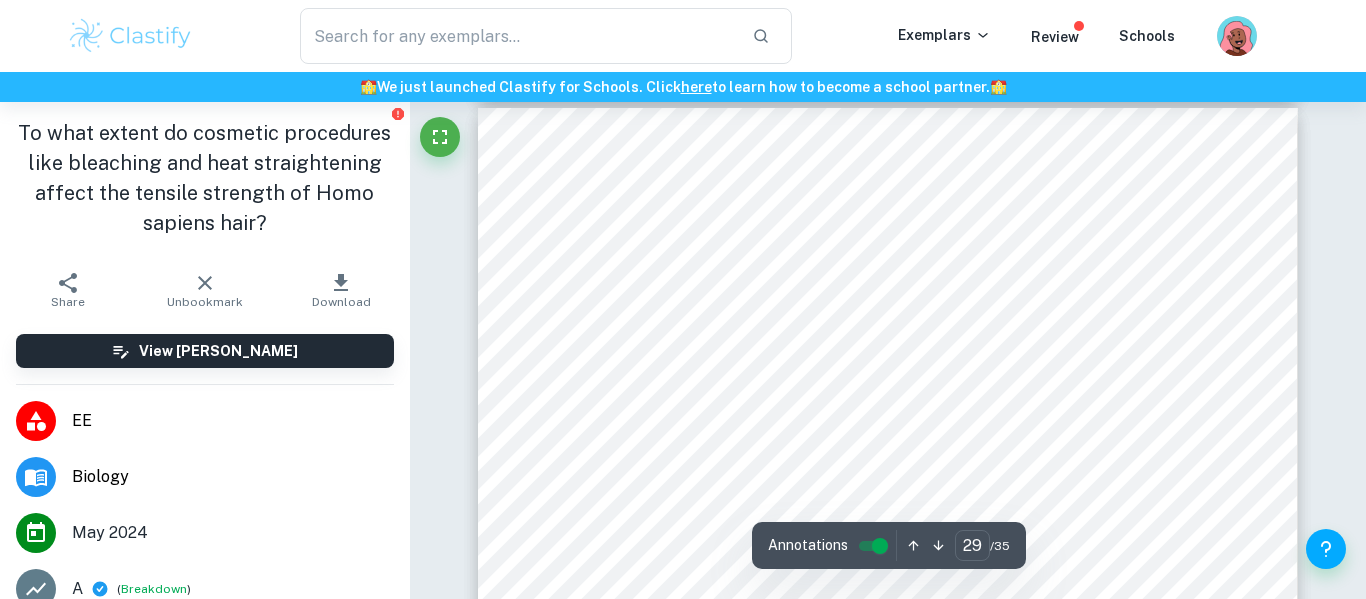 scroll, scrollTop: 30104, scrollLeft: 0, axis: vertical 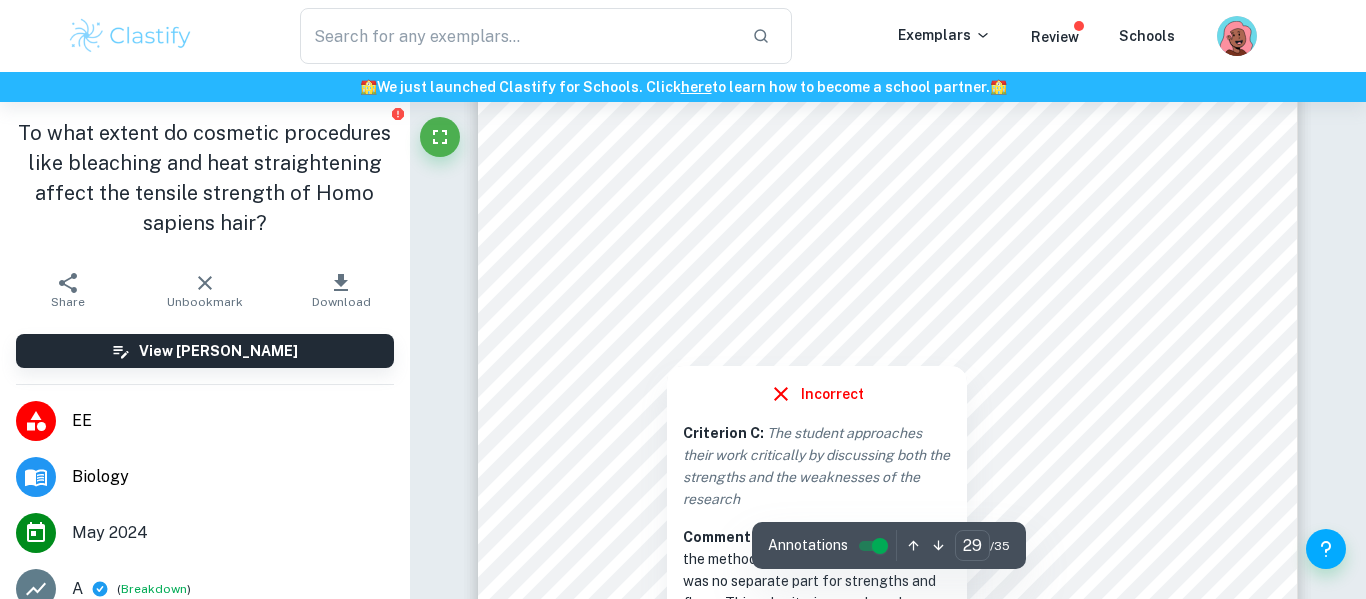 click on "28 supporting hypothesis 4. However, mean of differences data has overlapping error bars, indicating uncertainty in the conclusion drawn. The relatively low standard deviations for break length data (lowest=0.8, highest=2.8), suggests that data is reliable and generally consistently spread around the mean values. It should be noted that this data does not encompass the full scope of the investigation. Since break stress was also proposed as a measure of tensile strength and was found to not produce statistically significant data, none of the hypotheses can be outright accepted. Evaluation of methodology The largest flaw in the methodology was the inconclusive results of the break stress data. Hairs were tested in dry conditions to accurately portray environmental stresses, which was an oversight of the impact of water on protein structure. Upon further research, a study by [PERSON_NAME] et al (2006) 51   suggested that though water reduces hair tensile strength through breaking hydrogen bonds within the matrix, 52" at bounding box center [888, 579] 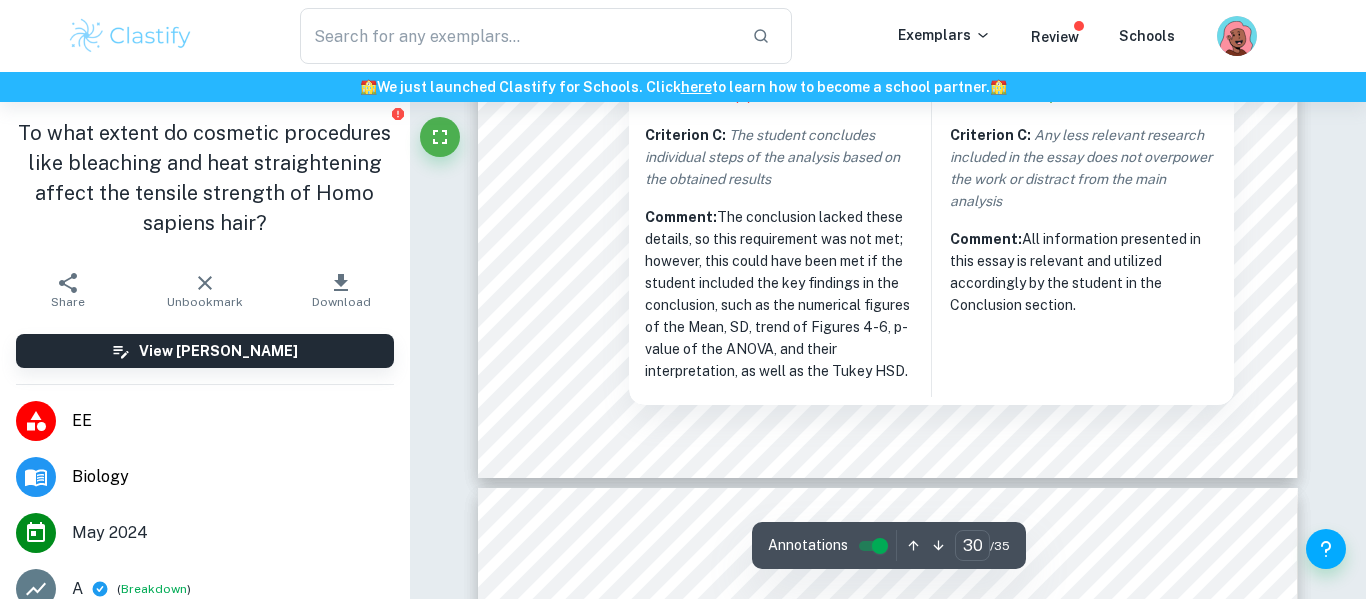 scroll, scrollTop: 31785, scrollLeft: 0, axis: vertical 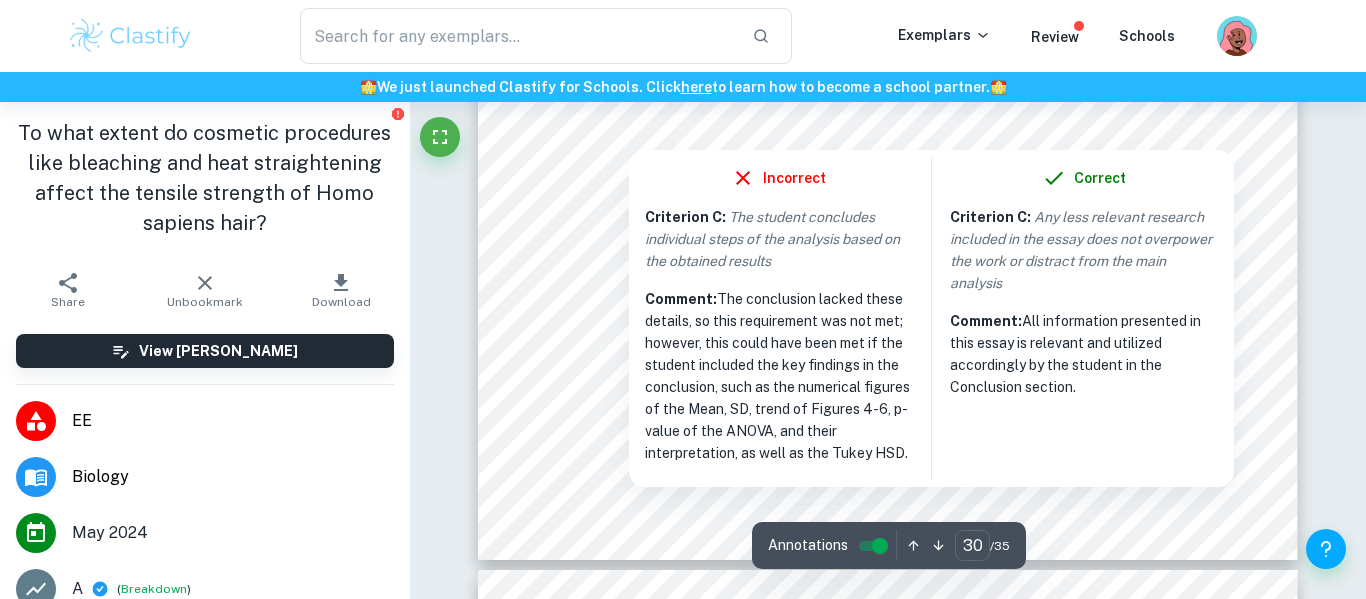 click on "29 force. Absolving direct human interaction on the hair would improve the consistency of data, such as through adding incremental weights to the hair. The method for determining tensile strength exacerbated the effects of biological variation. As tensile strength was recorded upon hair breakage, tensile strength was defined by the weakness of one area of the hair as opposed to the entire contribution of the hair. As hair is not uniform in structure due to biological variation, any flaw in protein assembly would drastically affect results. Use of bundle tensile testing could help overcome the impact of biological variation. 54 Literature review Most referenced sources were from acclaimed academic journals, which have rigorous measures in place to validate the quality and reputability of its studies. All studies noted that there were no major conflicts of interest such as sponsorship from cosmetic companies, ensuring their impartiality. The remainder of sources were academic websites. Research into the" at bounding box center (888, 30) 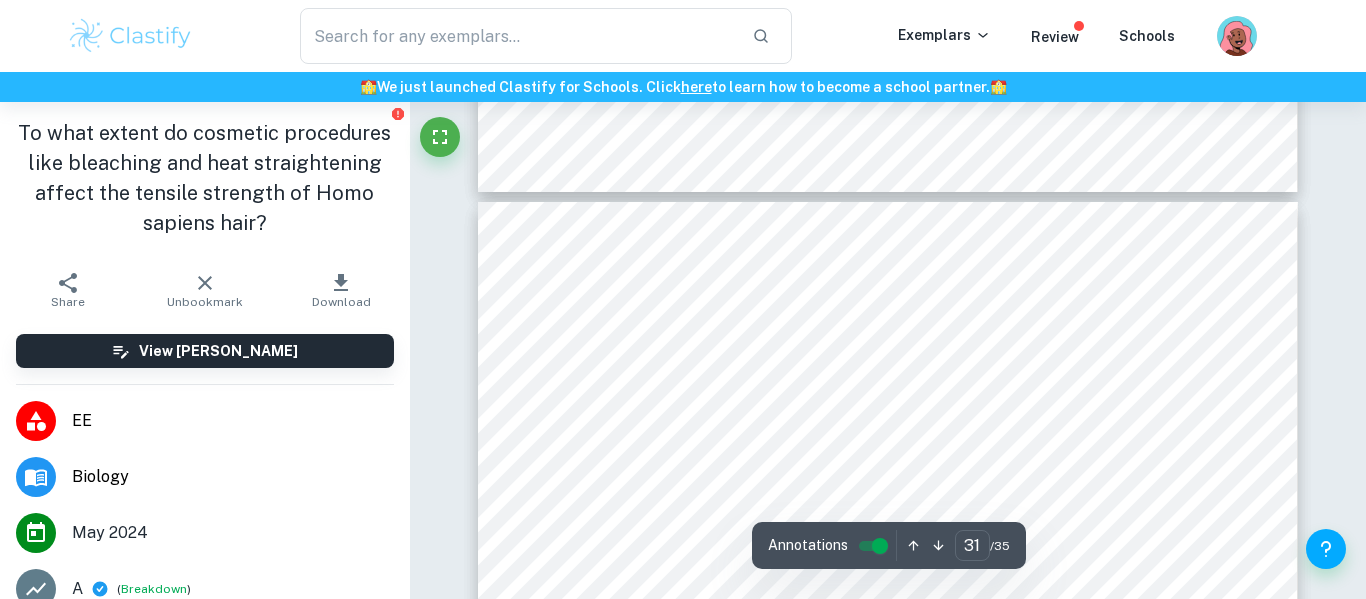 scroll, scrollTop: 32149, scrollLeft: 0, axis: vertical 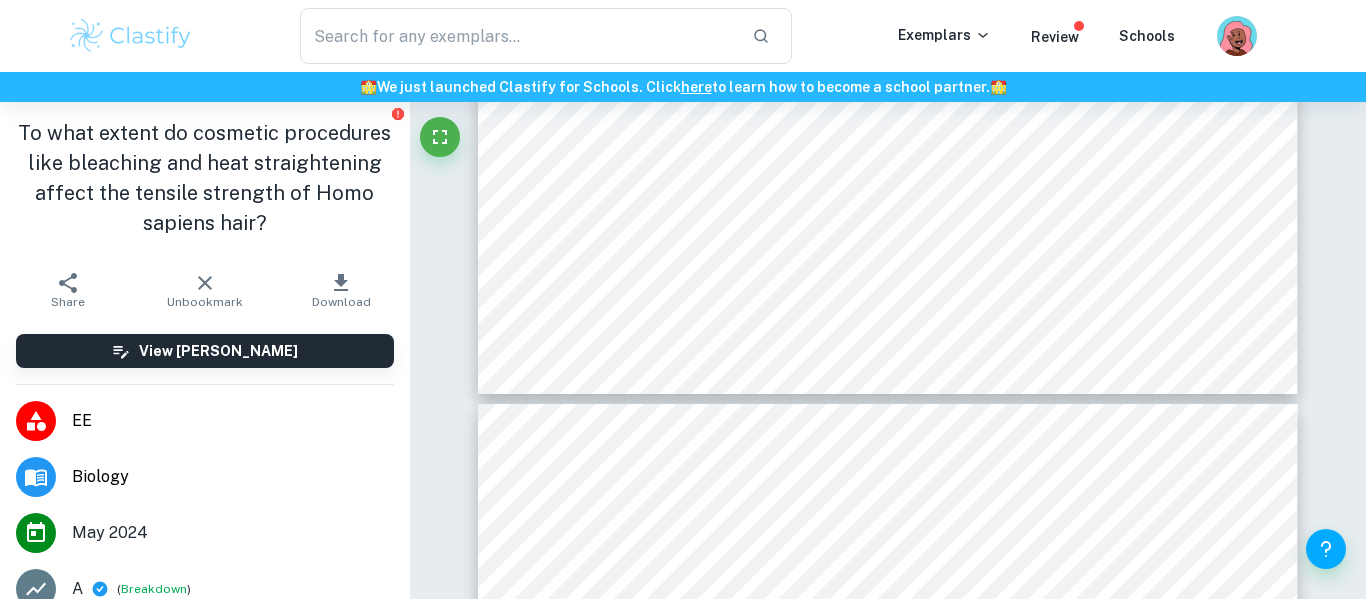 type on "30" 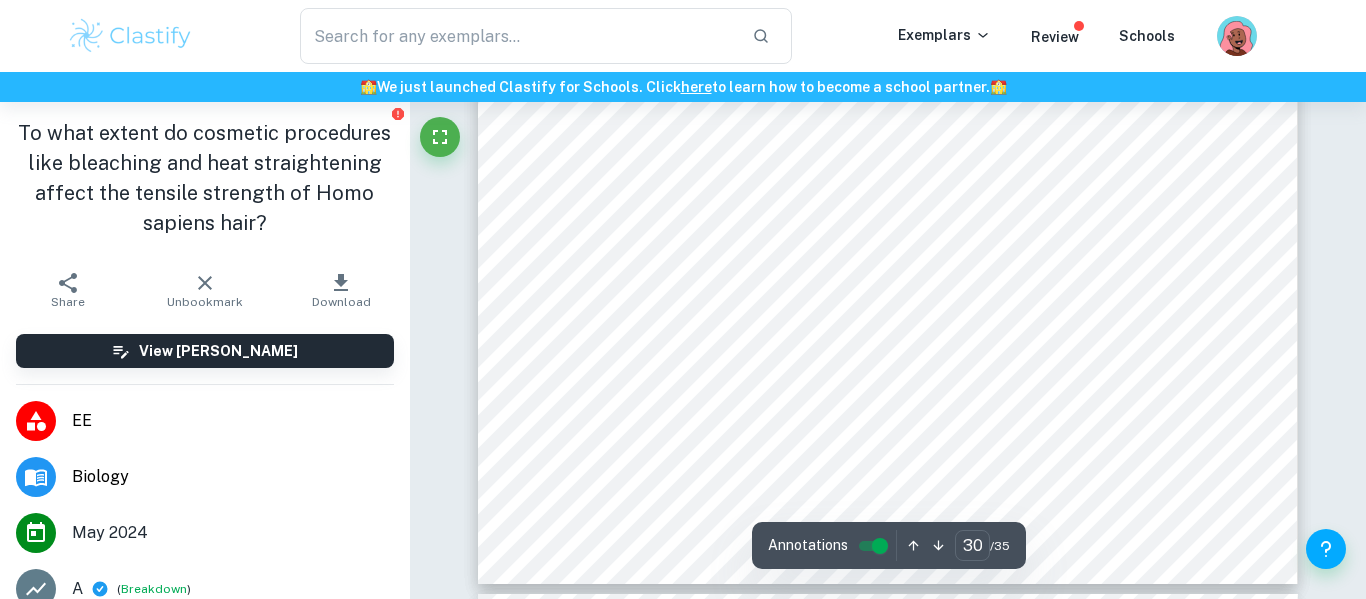 scroll, scrollTop: 31725, scrollLeft: 0, axis: vertical 